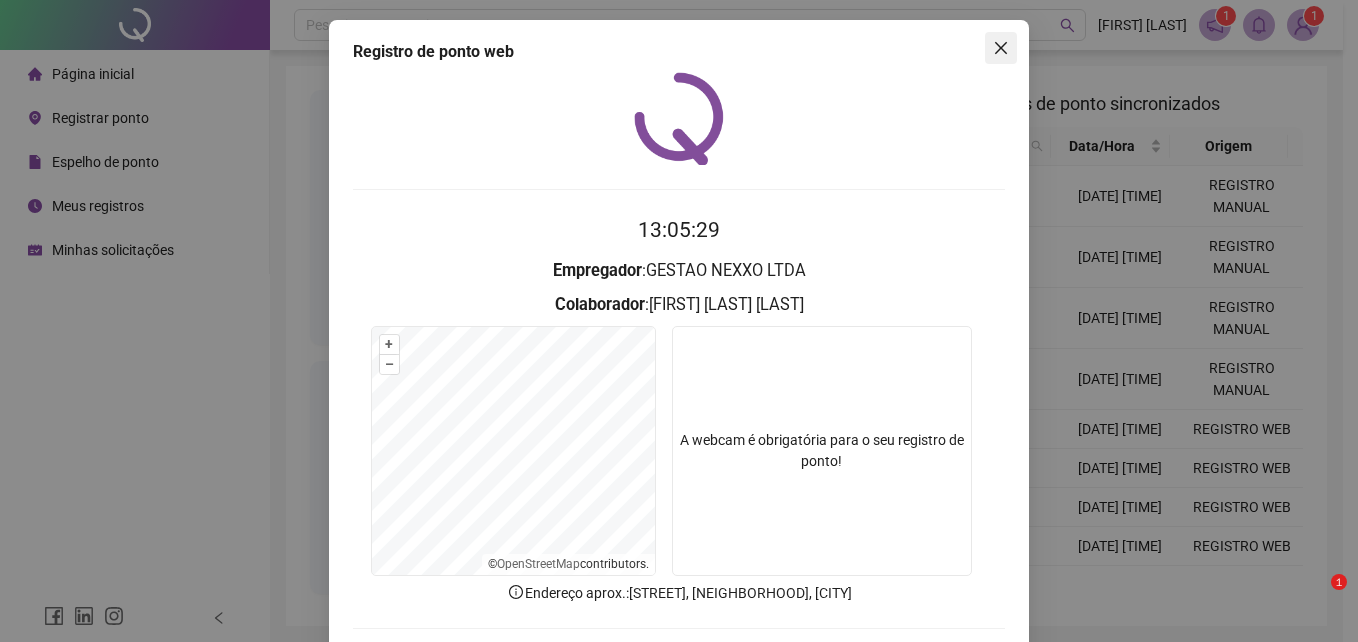 scroll, scrollTop: 0, scrollLeft: 0, axis: both 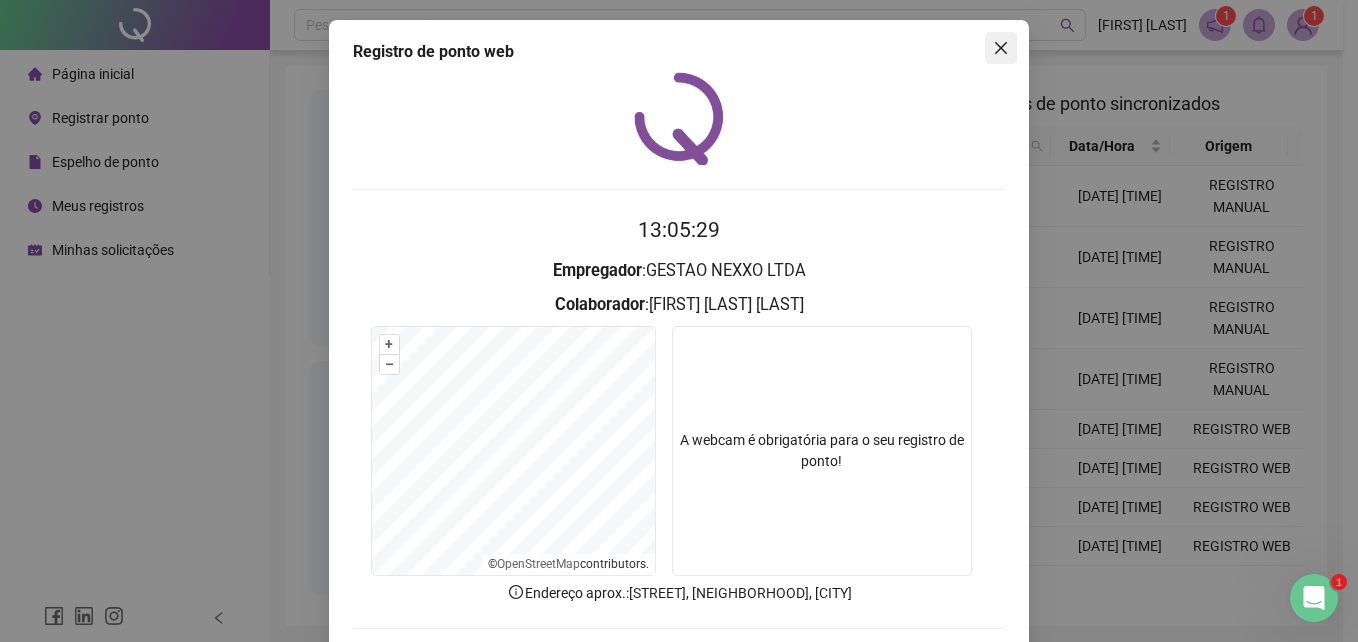 click at bounding box center (1001, 48) 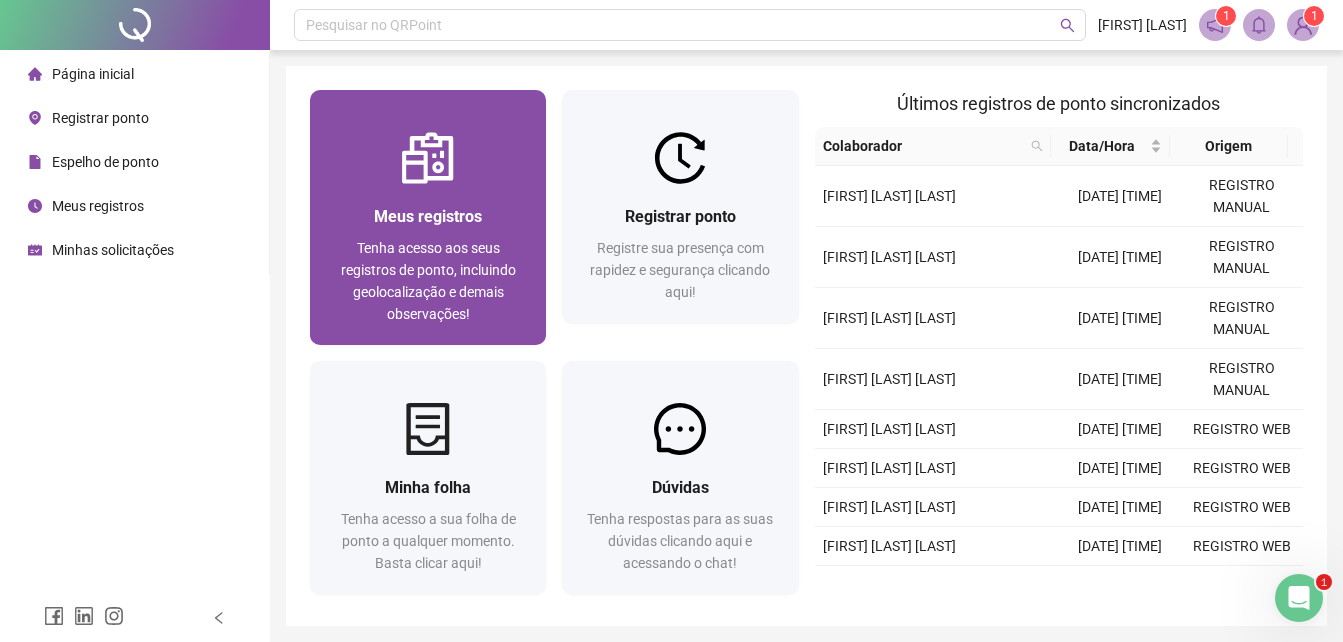 click on "Meus registros Tenha acesso aos seus registros de ponto, incluindo geolocalização e demais observações!" at bounding box center [428, 264] 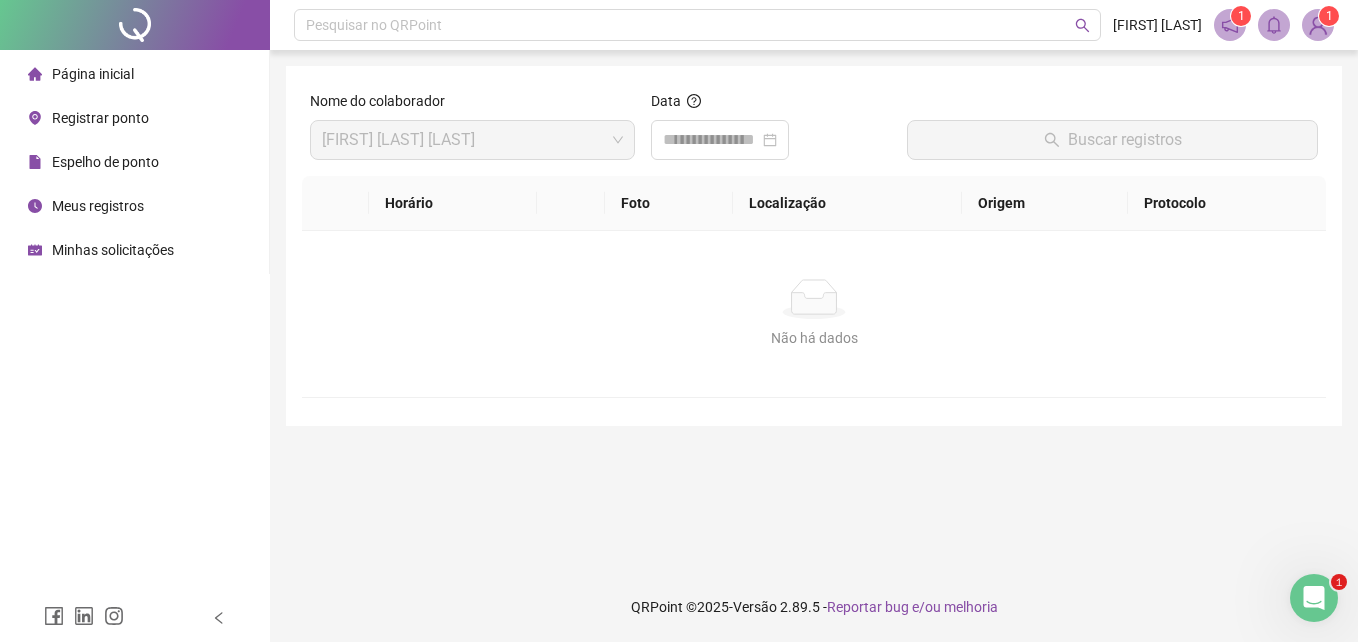 click on "Minhas solicitações" at bounding box center (113, 250) 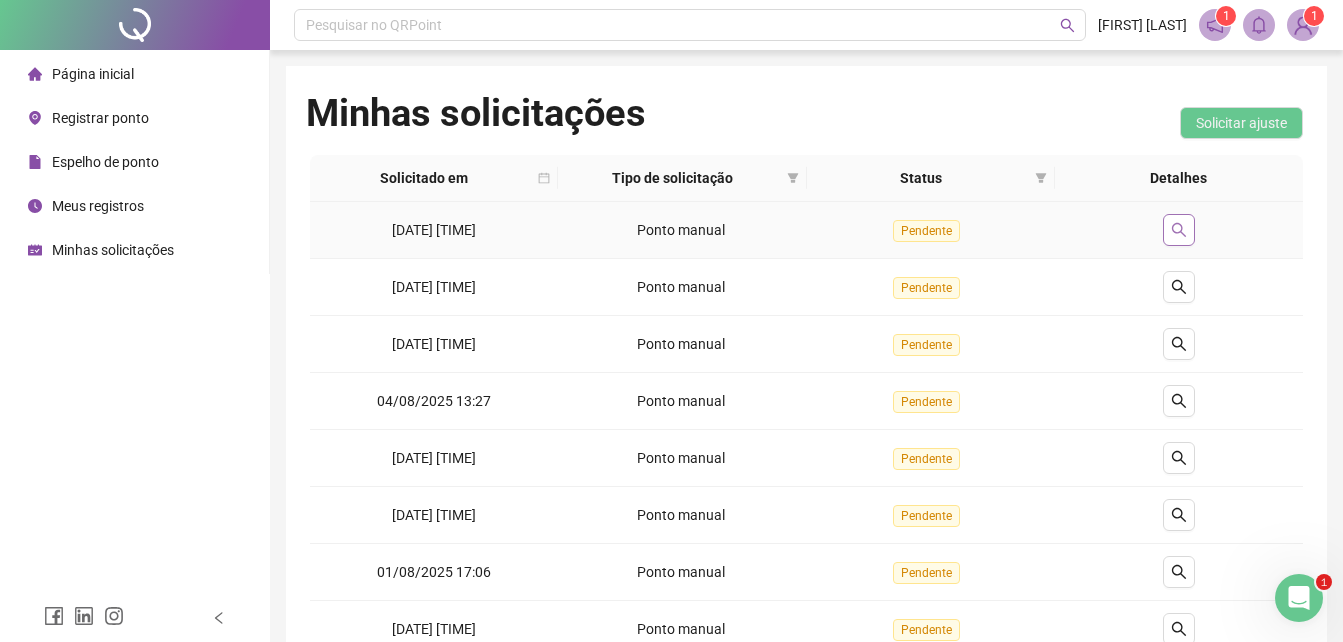 click 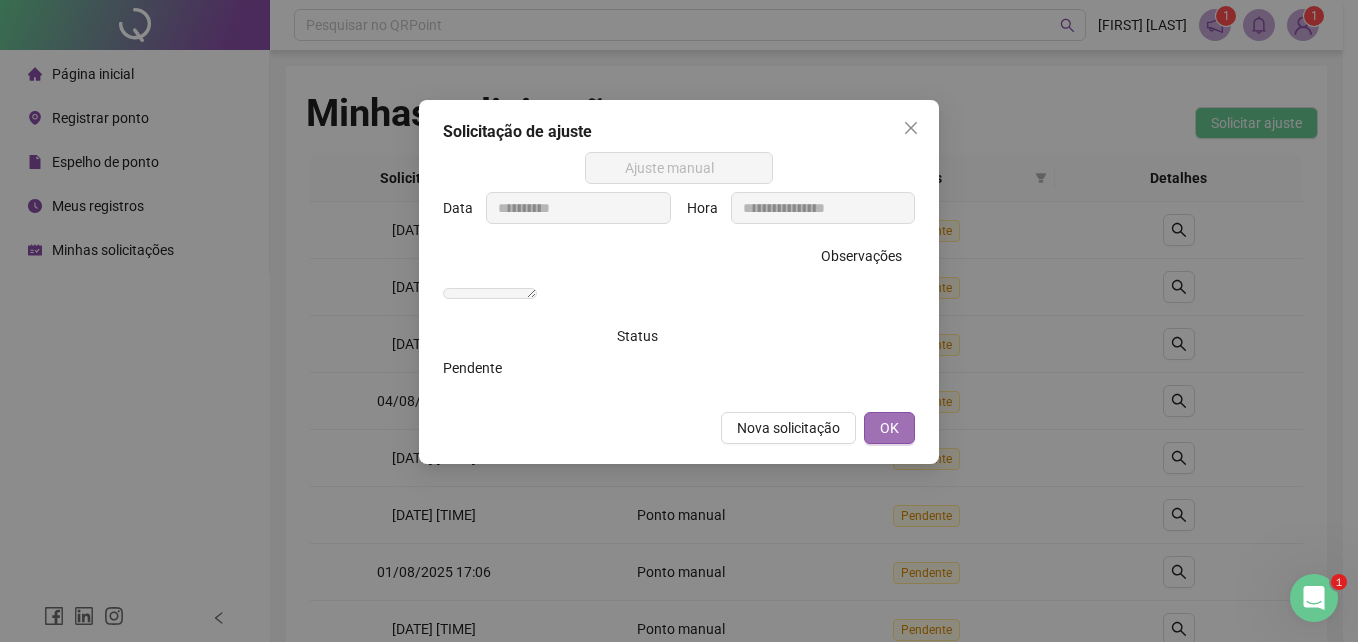 click on "OK" at bounding box center (889, 428) 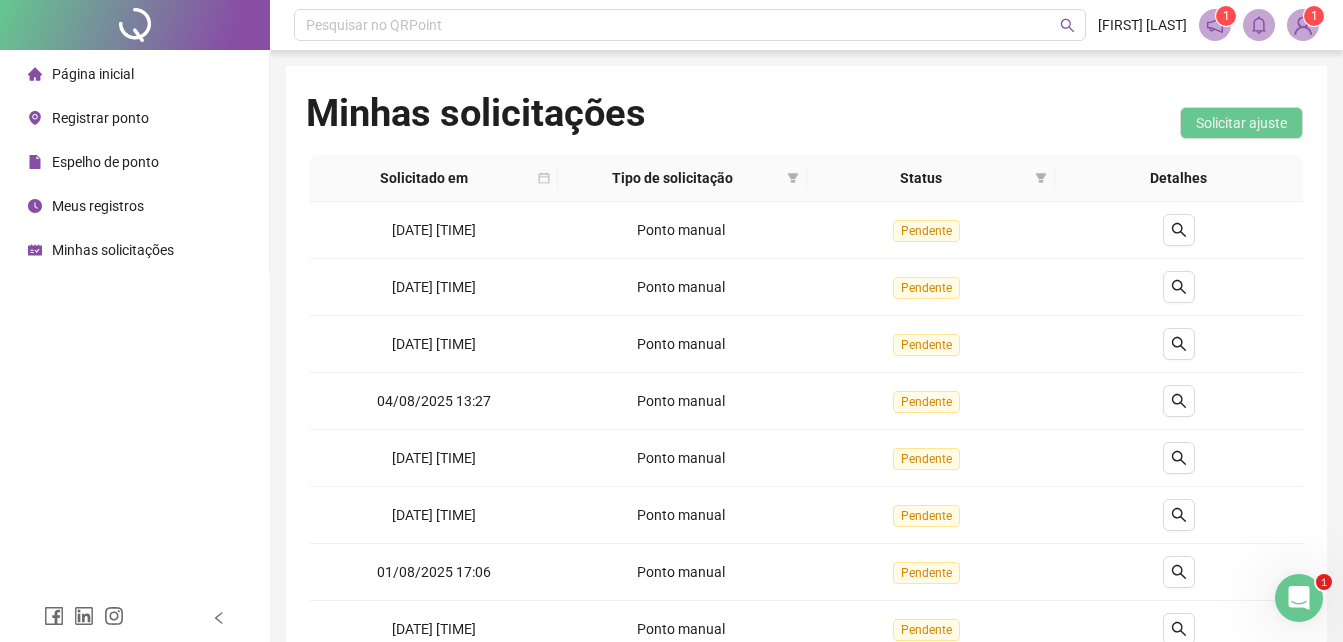 click on "Registrar ponto" at bounding box center (100, 118) 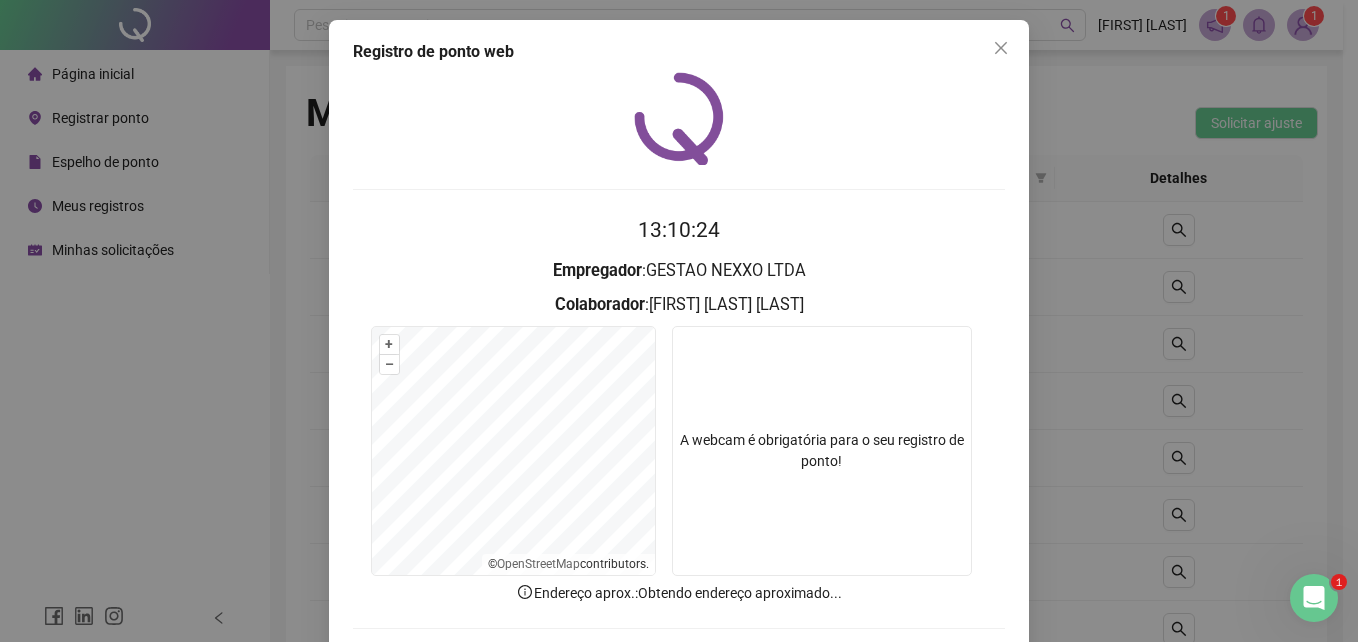 scroll, scrollTop: 95, scrollLeft: 0, axis: vertical 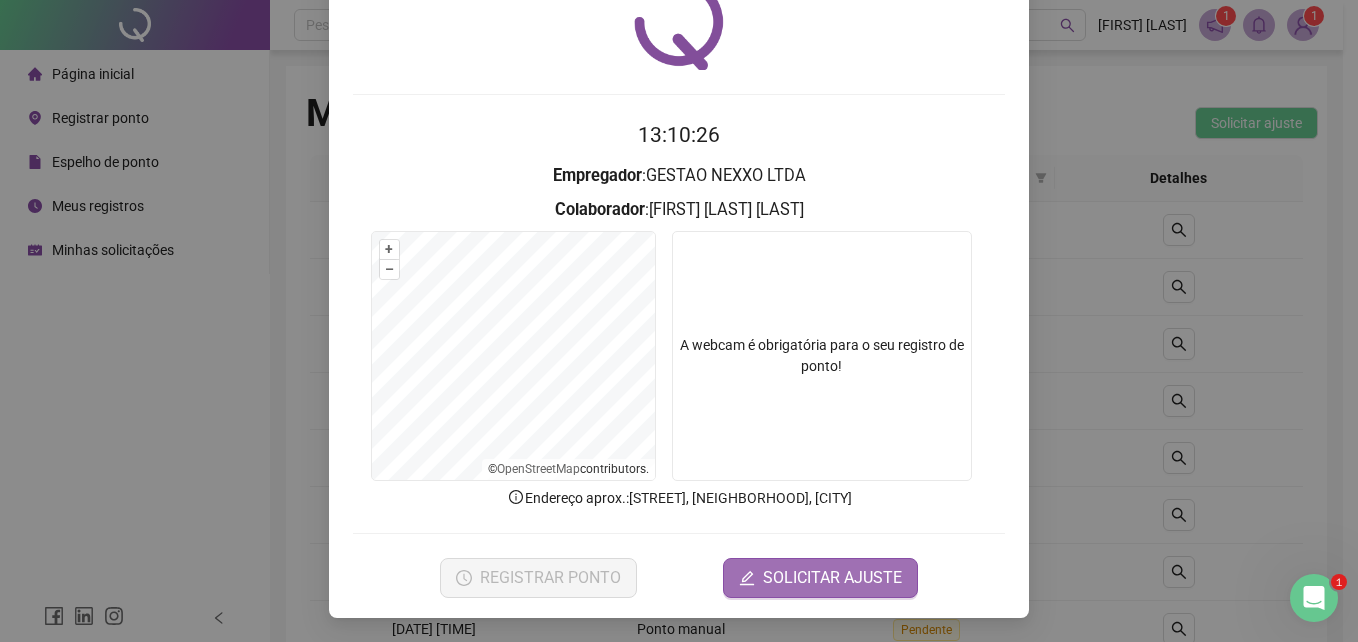 click on "SOLICITAR AJUSTE" at bounding box center [832, 578] 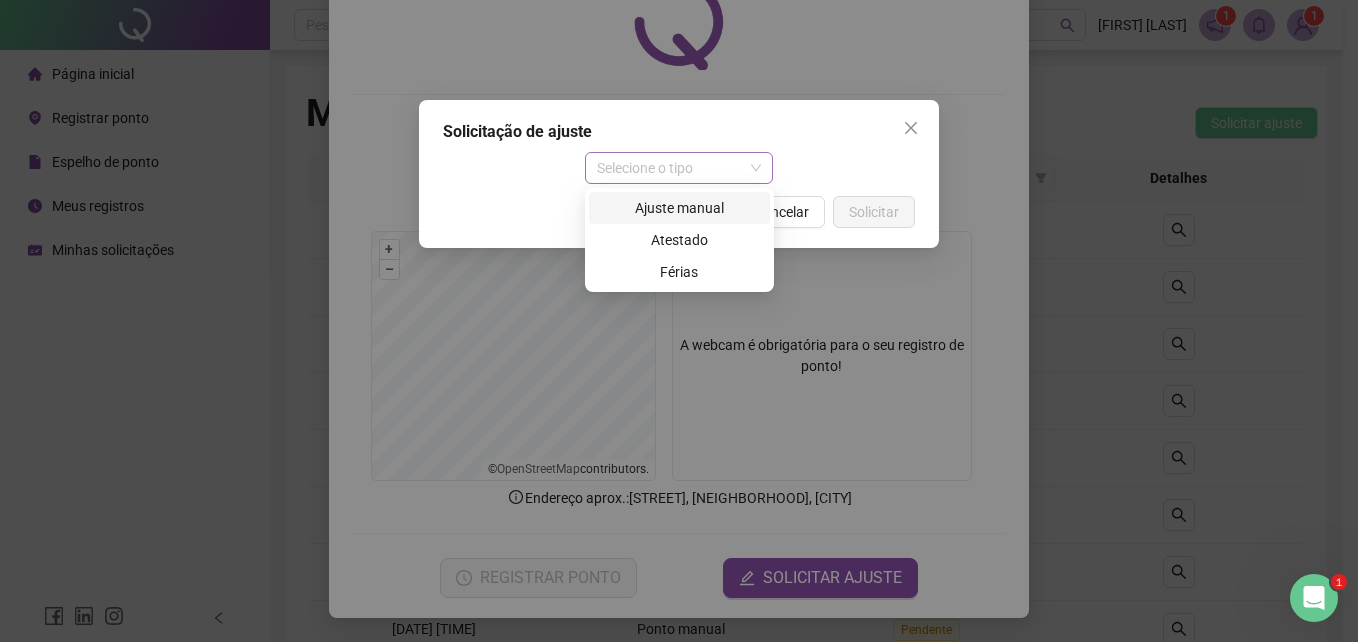 click on "Selecione o tipo" at bounding box center (679, 168) 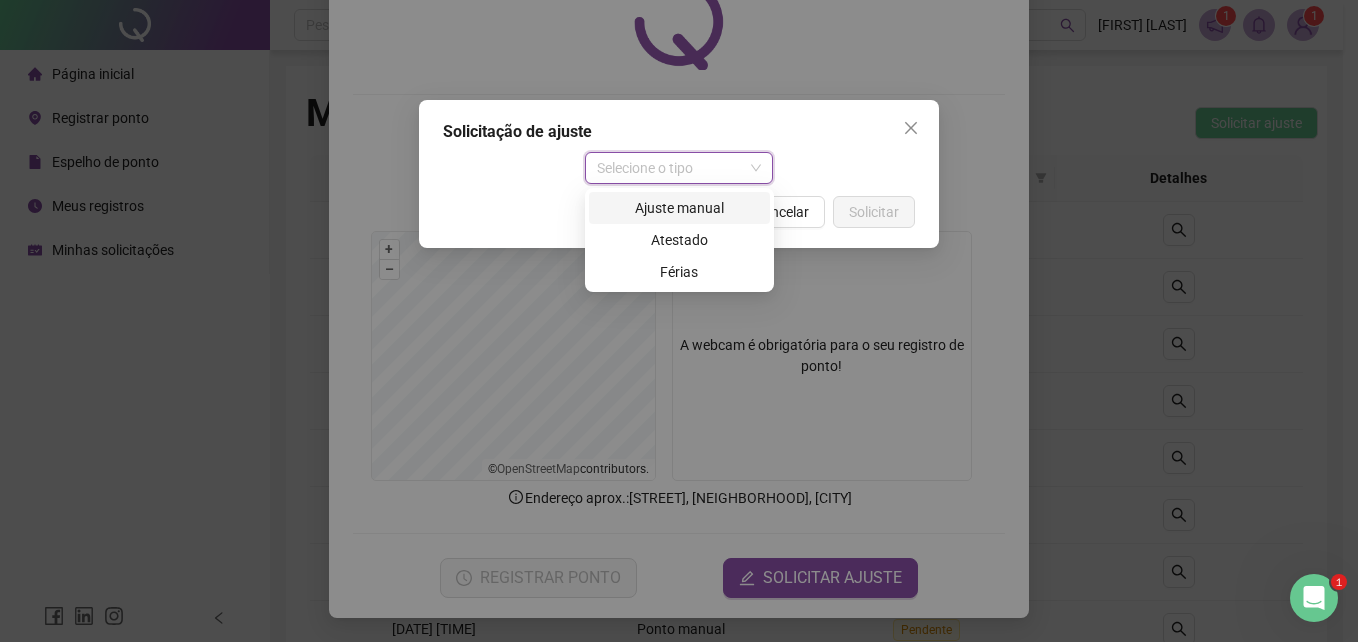 click on "Ajuste manual" at bounding box center (679, 208) 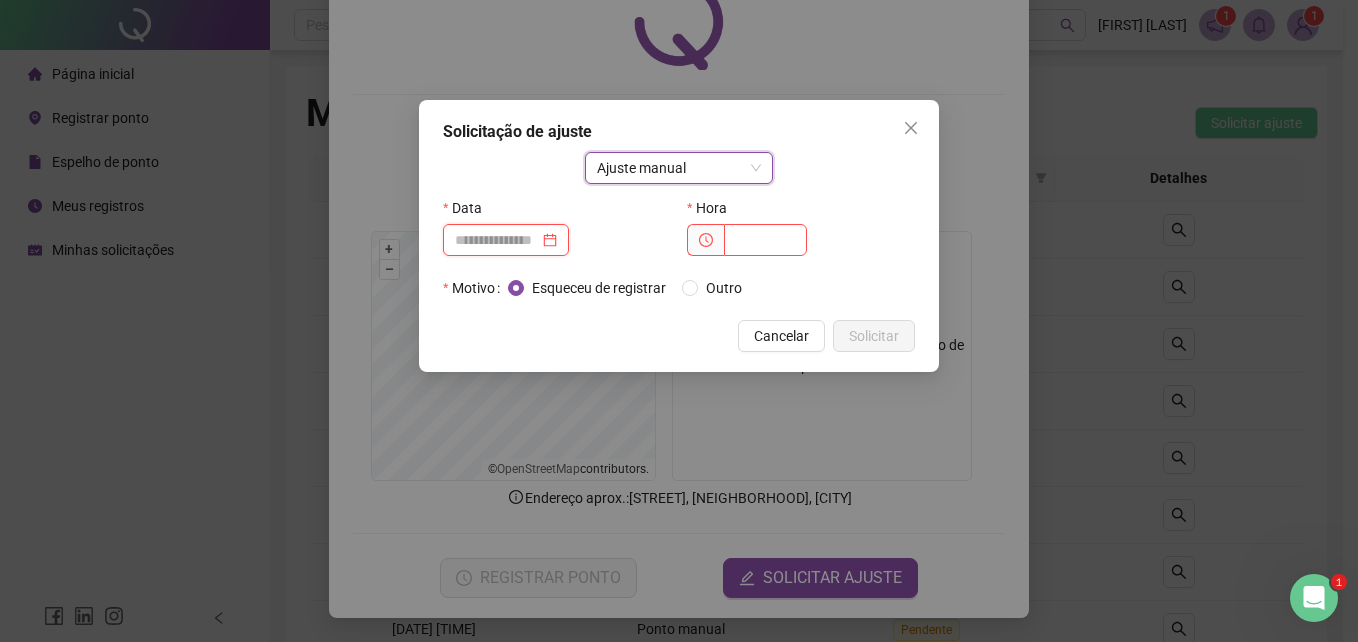 click at bounding box center [497, 240] 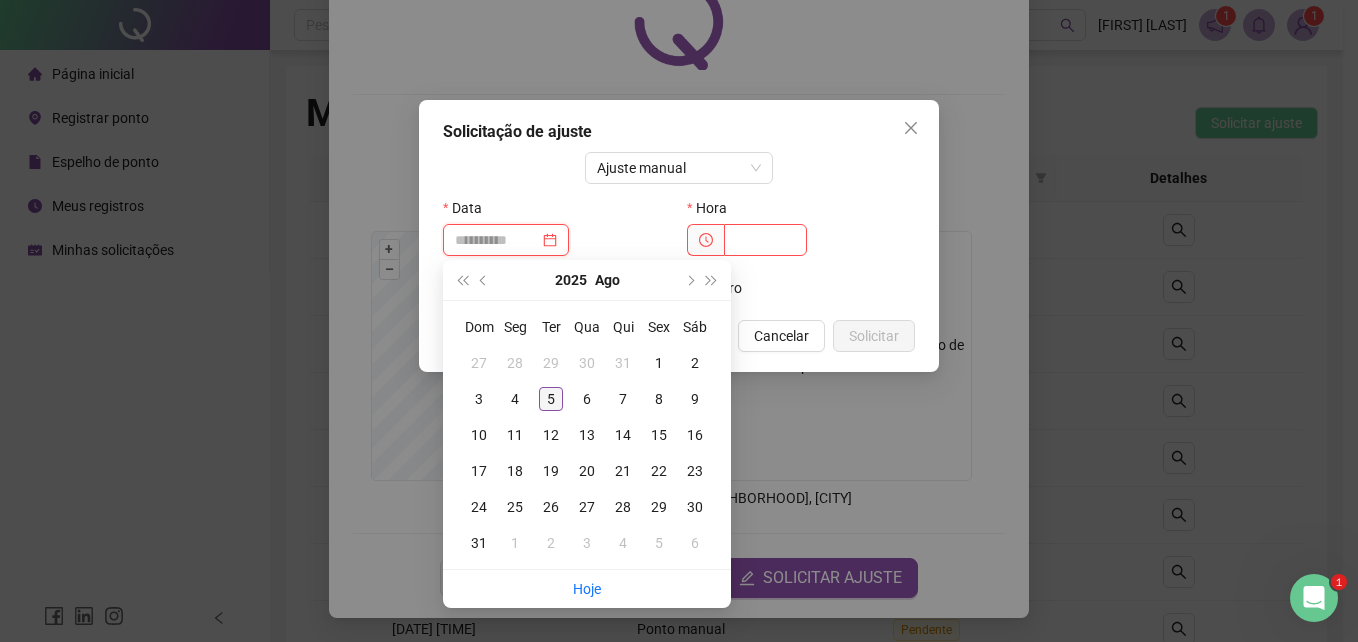 type on "**********" 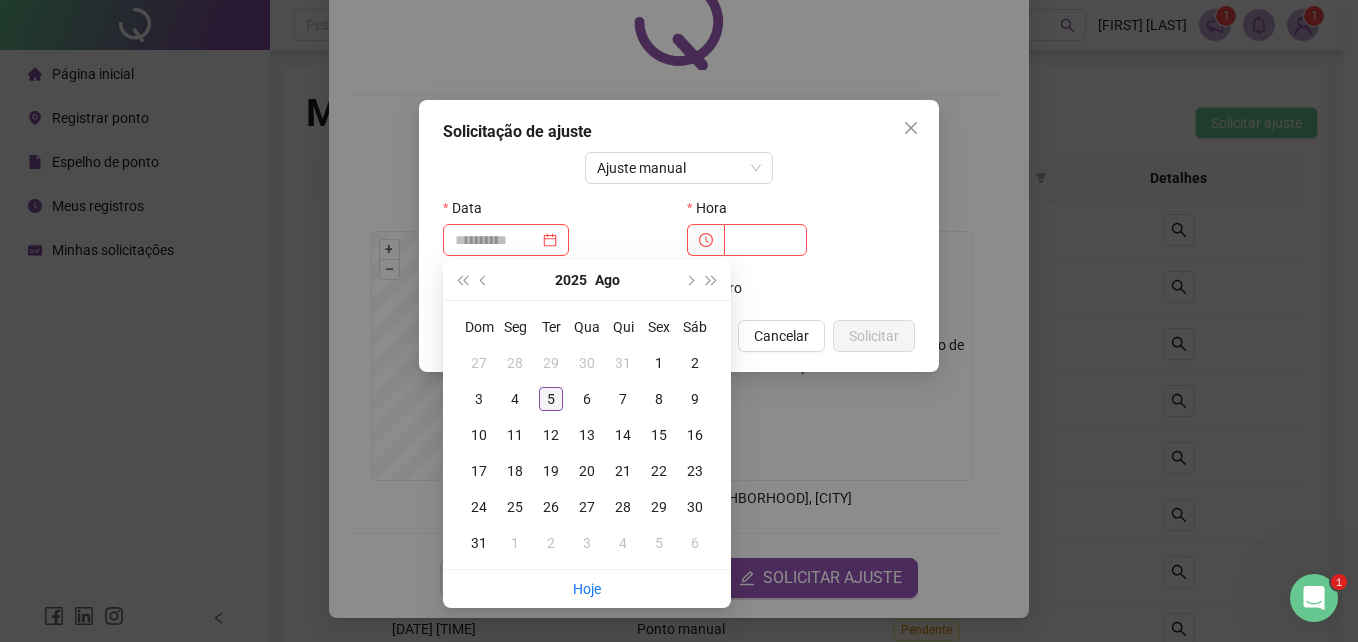 click on "5" at bounding box center (551, 399) 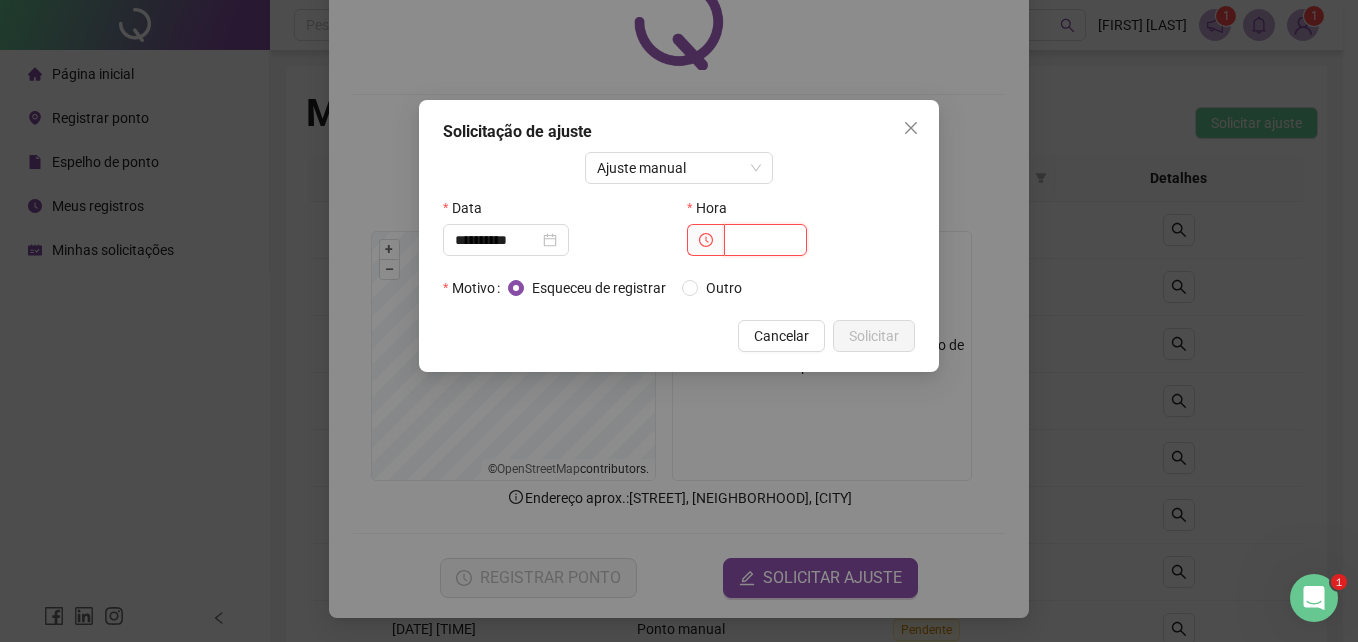 click at bounding box center (765, 240) 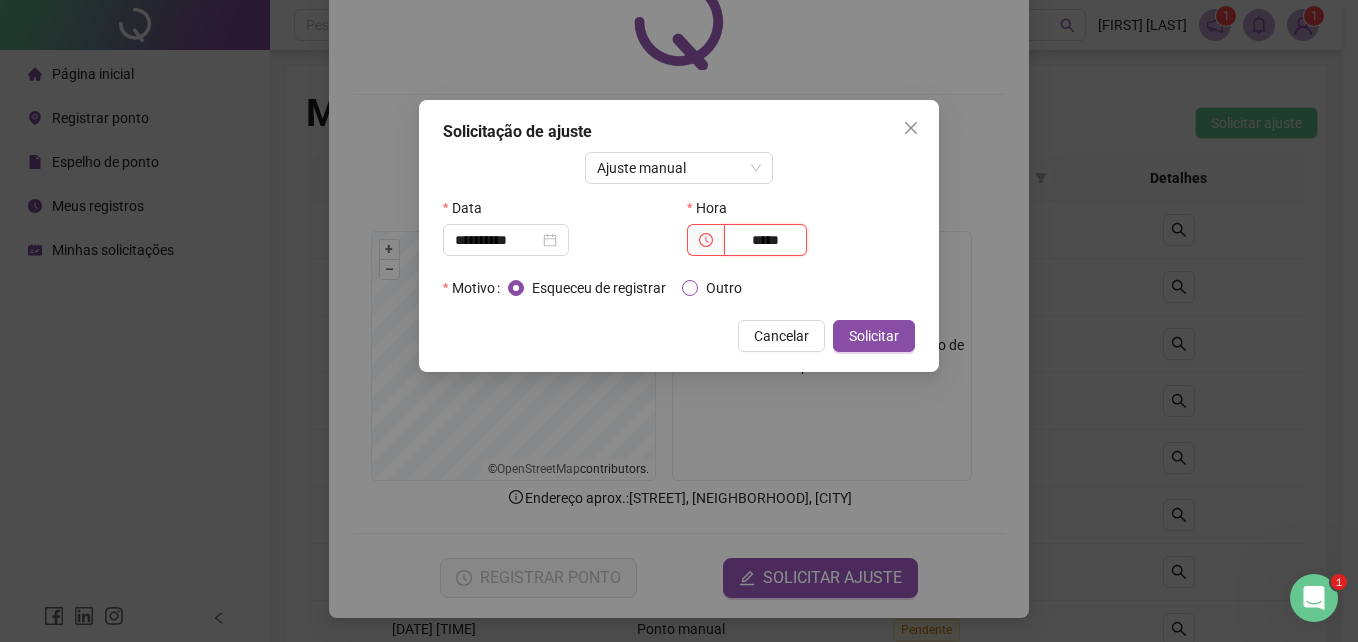type on "*****" 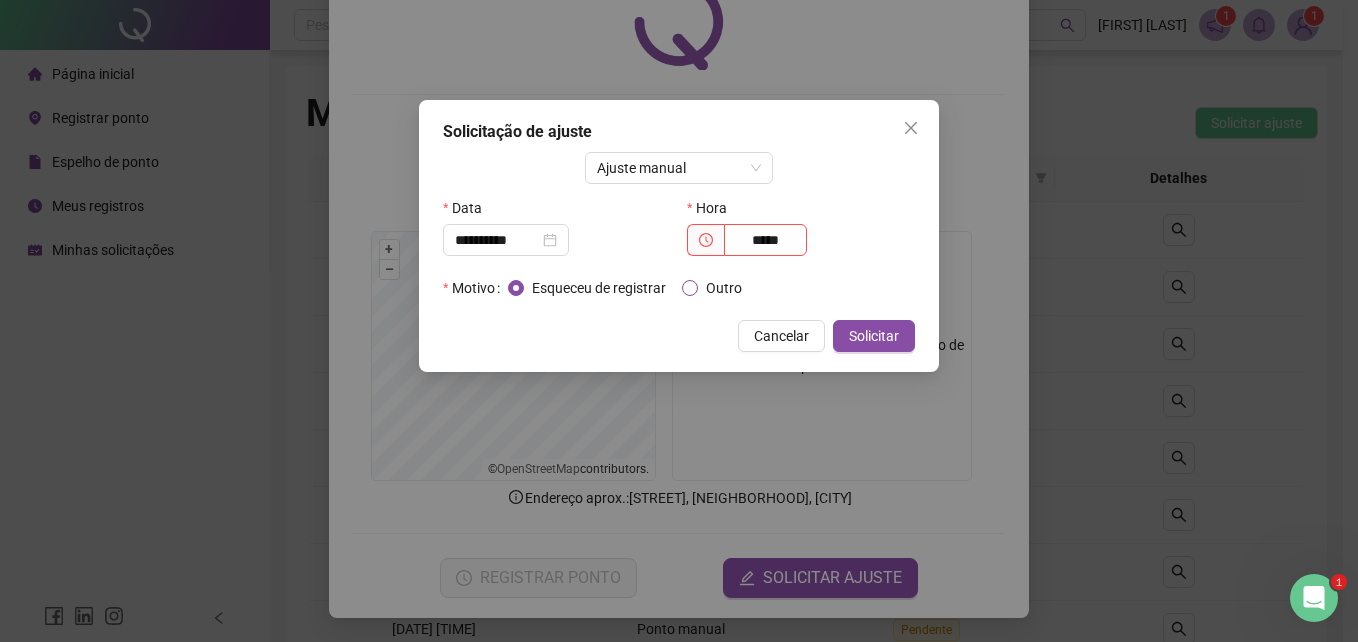 click on "Outro" at bounding box center (724, 288) 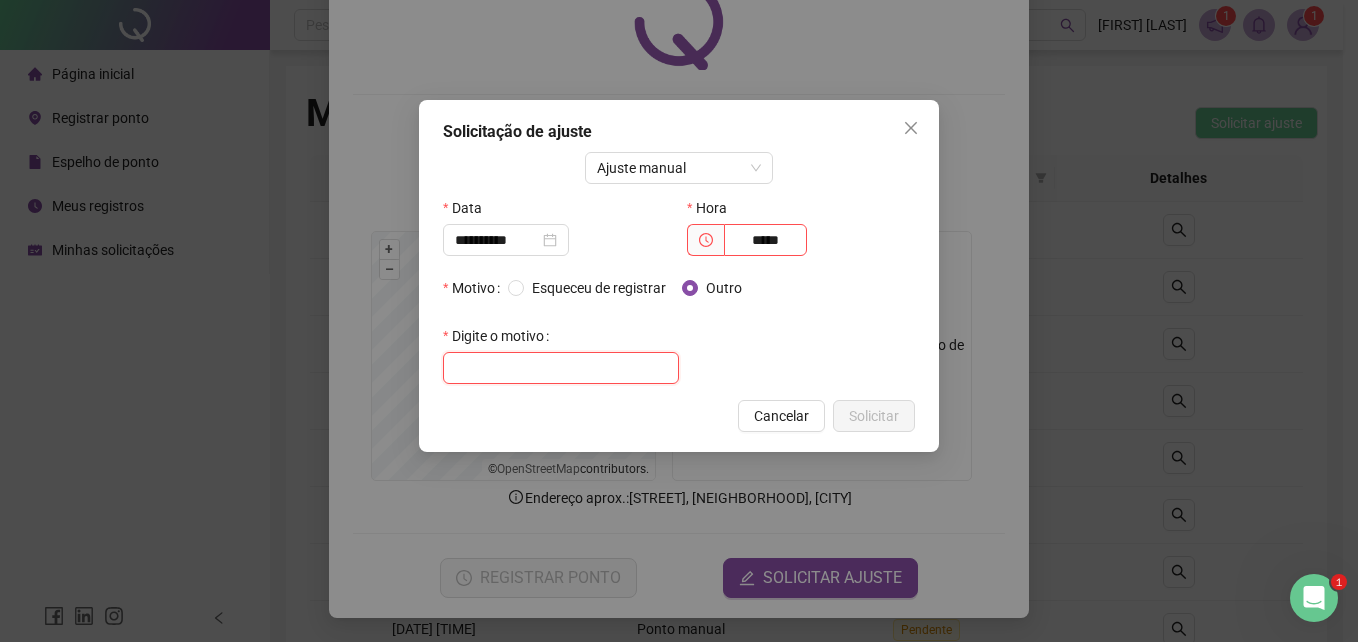 click at bounding box center [561, 368] 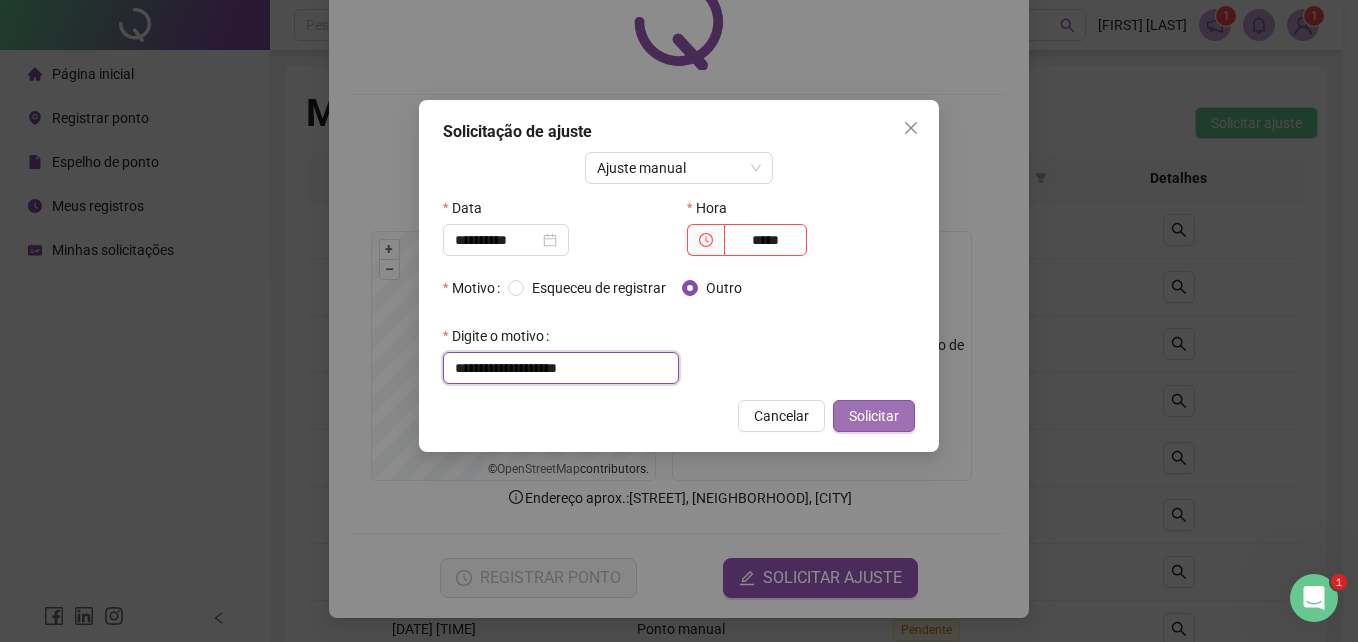 type on "**********" 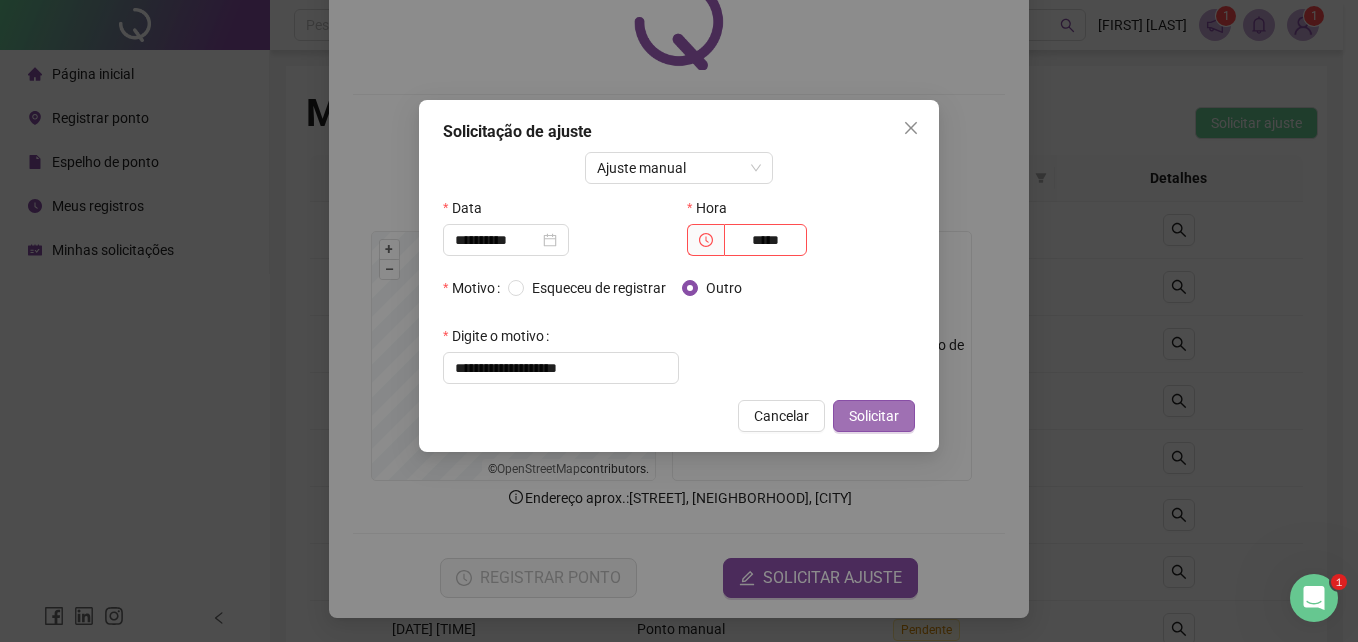 click on "Solicitar" at bounding box center (874, 416) 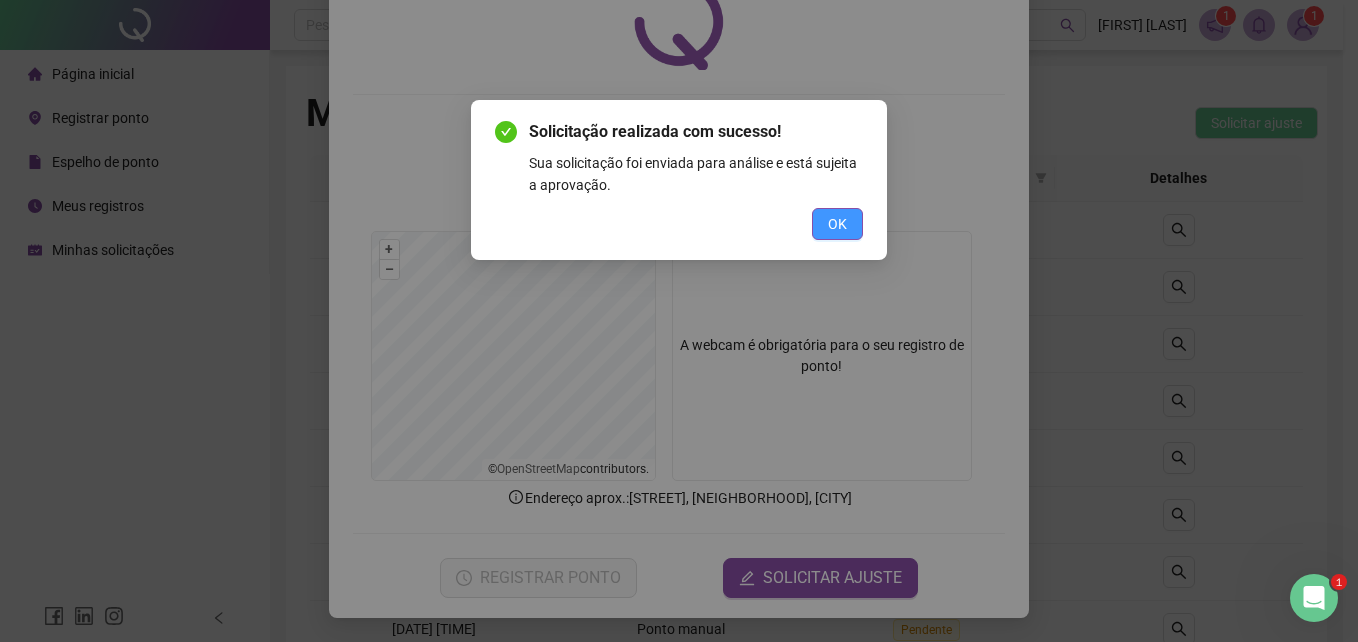 click on "OK" at bounding box center (837, 224) 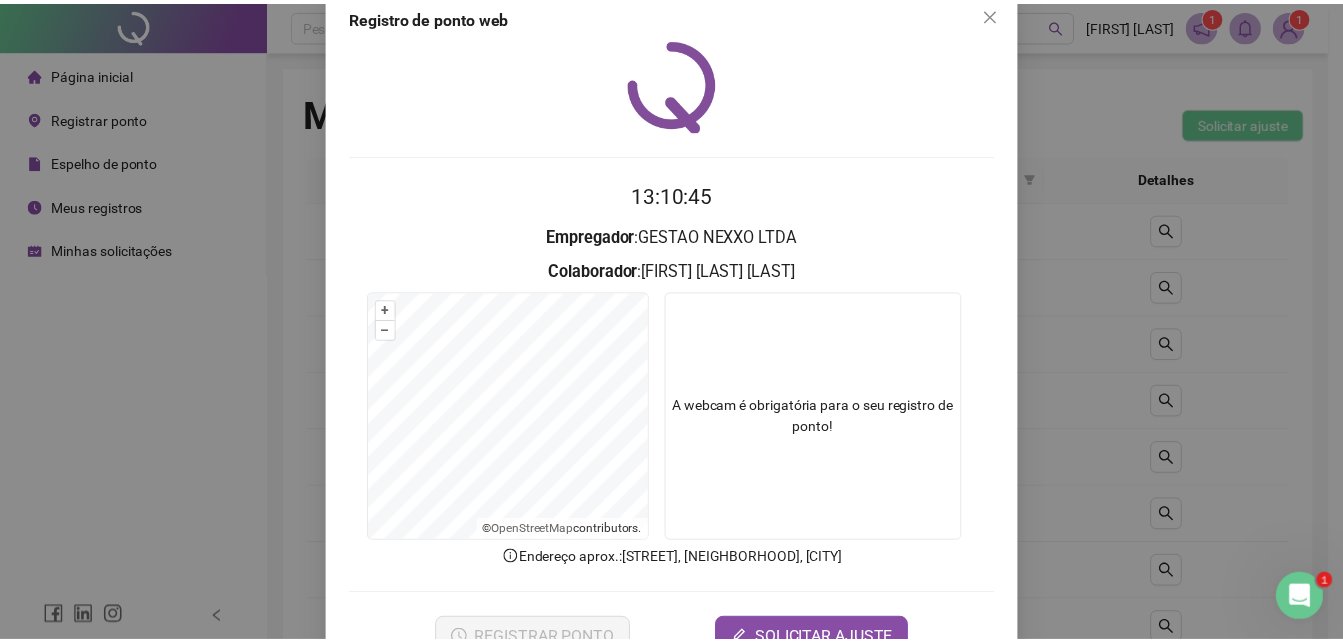 scroll, scrollTop: 0, scrollLeft: 0, axis: both 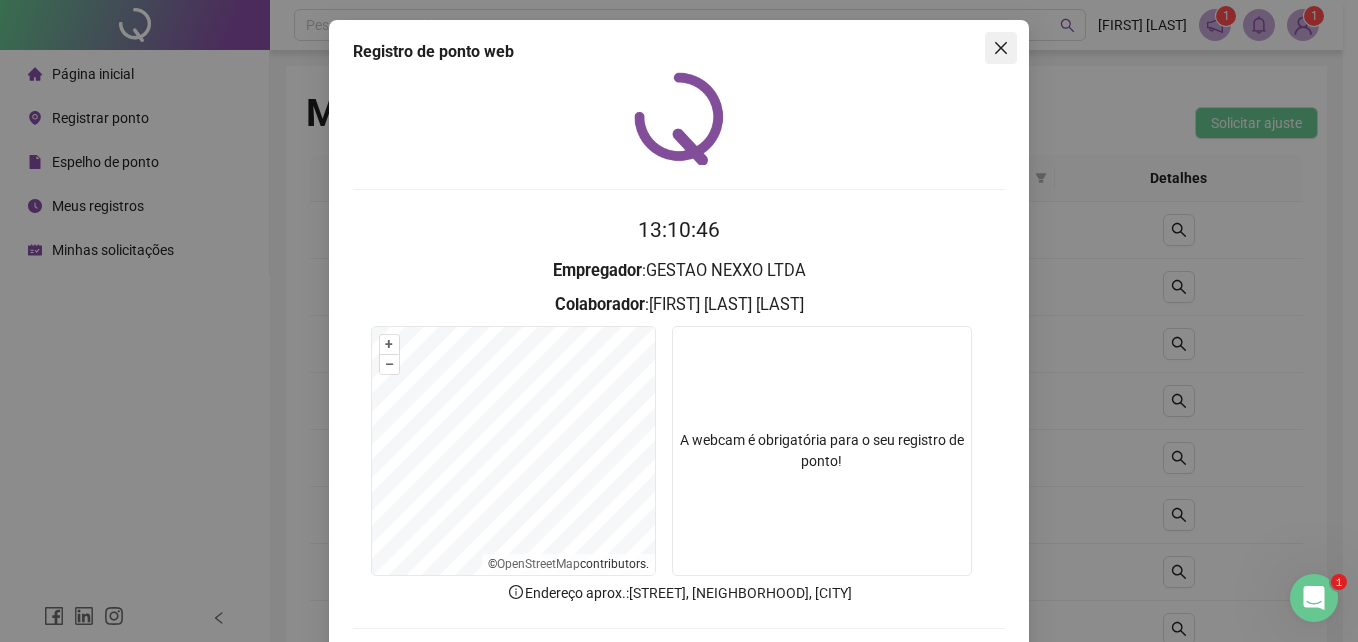 click 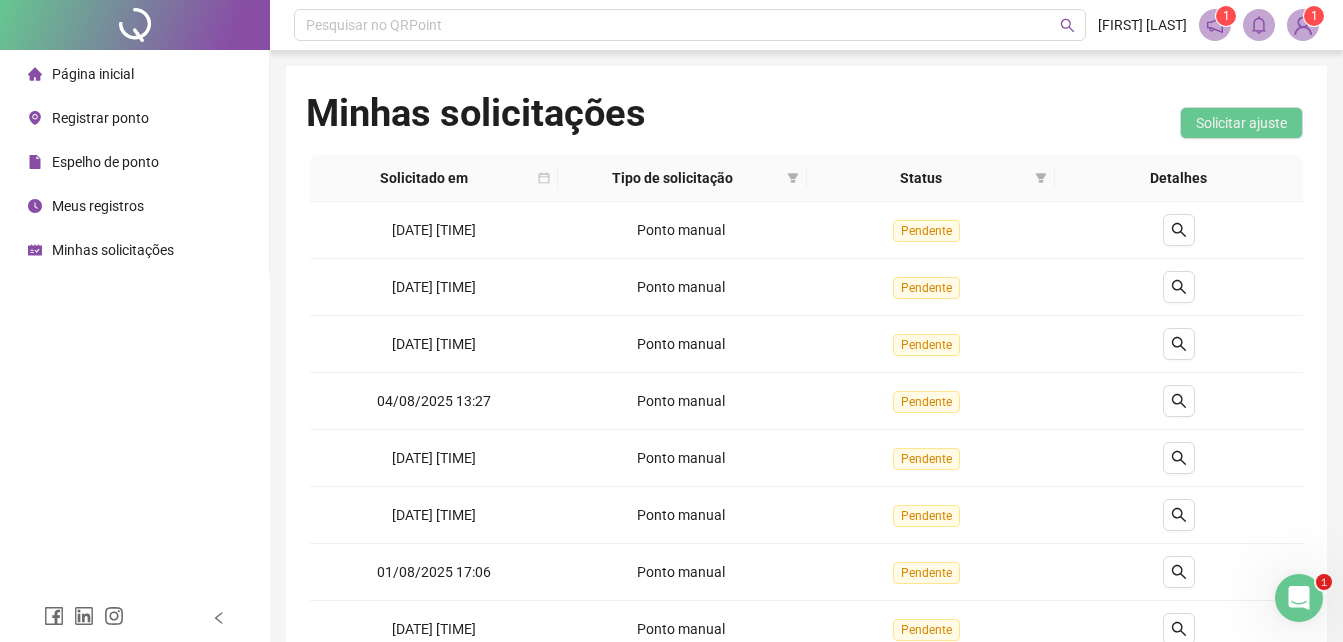 click on "Minhas solicitações" at bounding box center (113, 250) 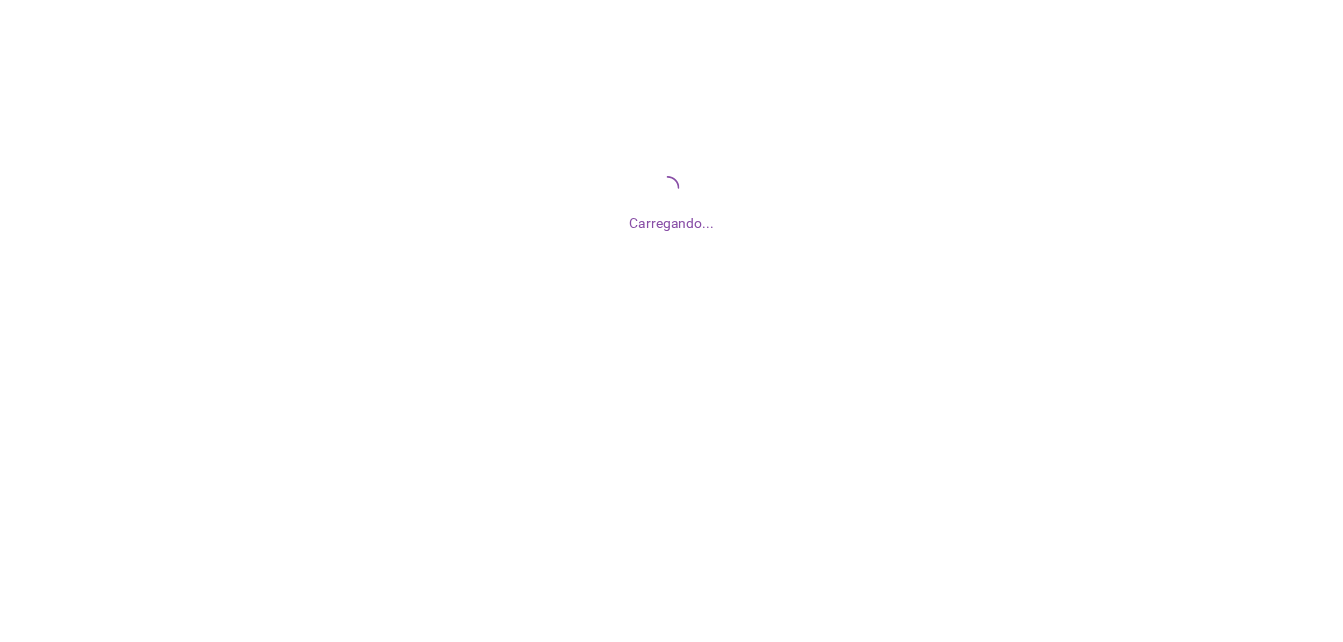 scroll, scrollTop: 0, scrollLeft: 0, axis: both 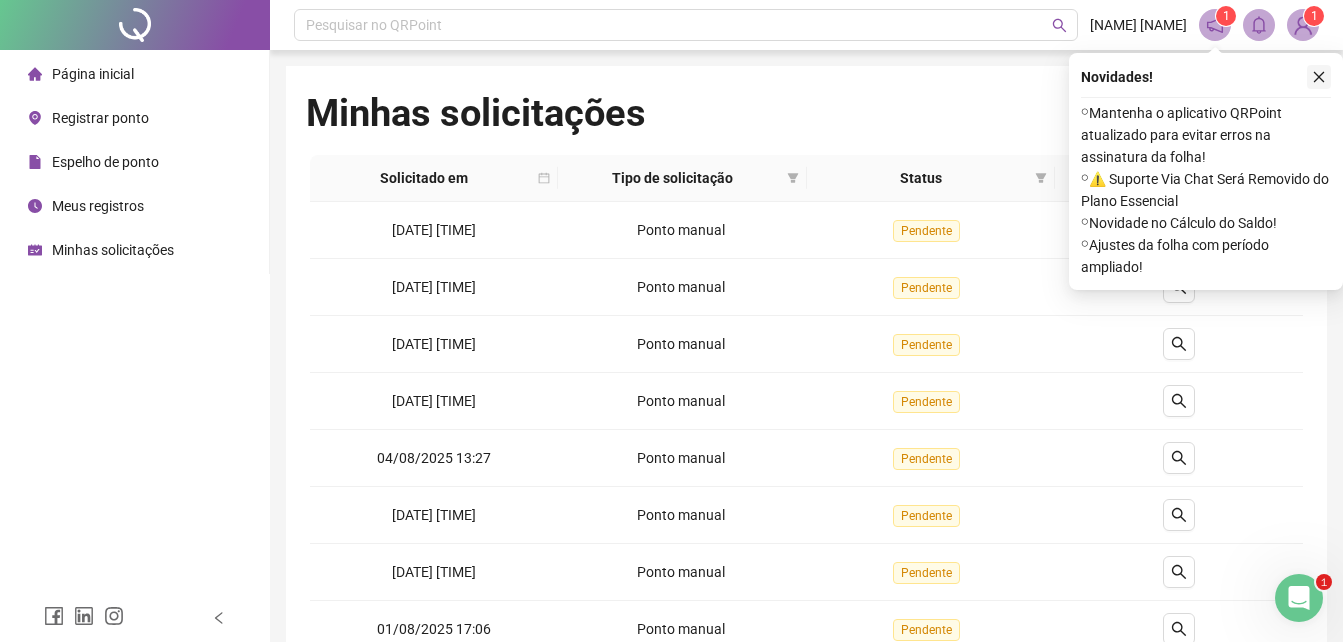 click 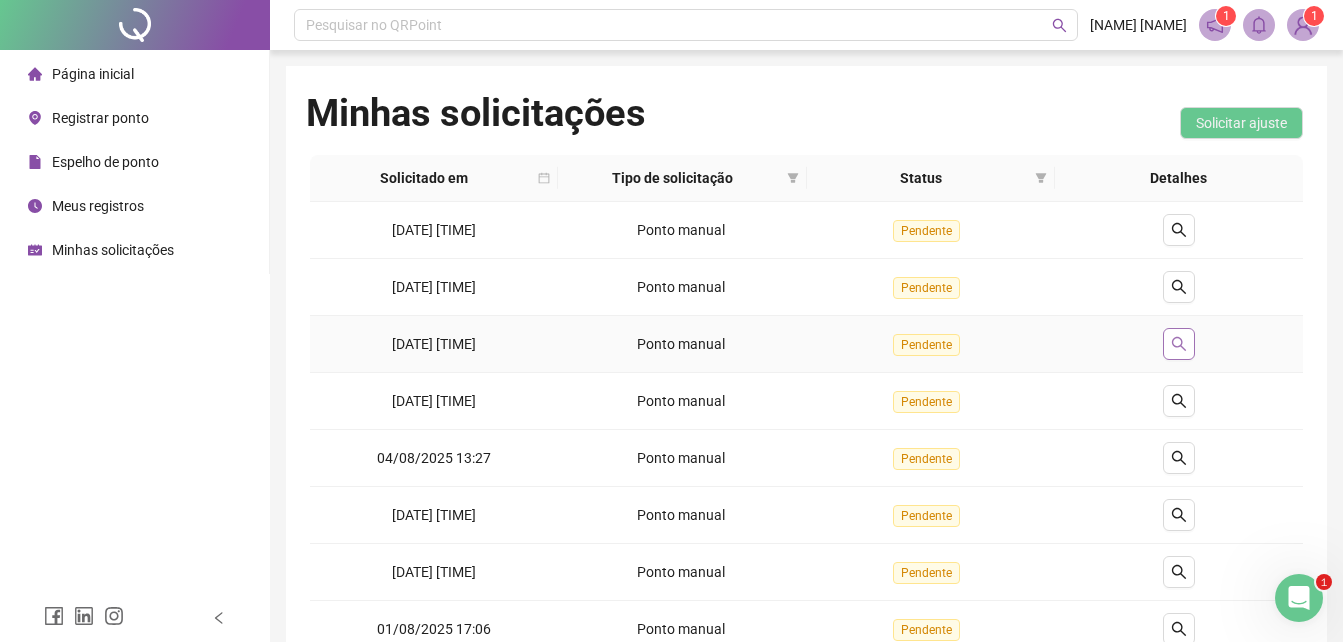 click at bounding box center (1179, 344) 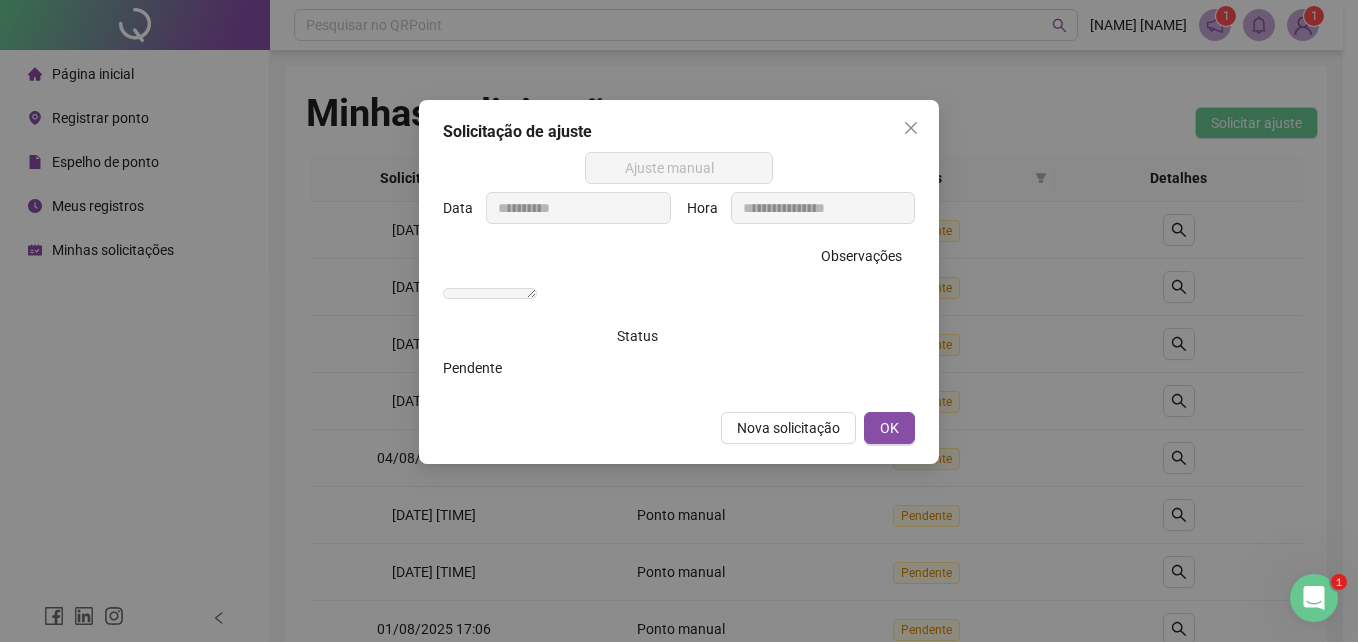click on "OK" at bounding box center (889, 428) 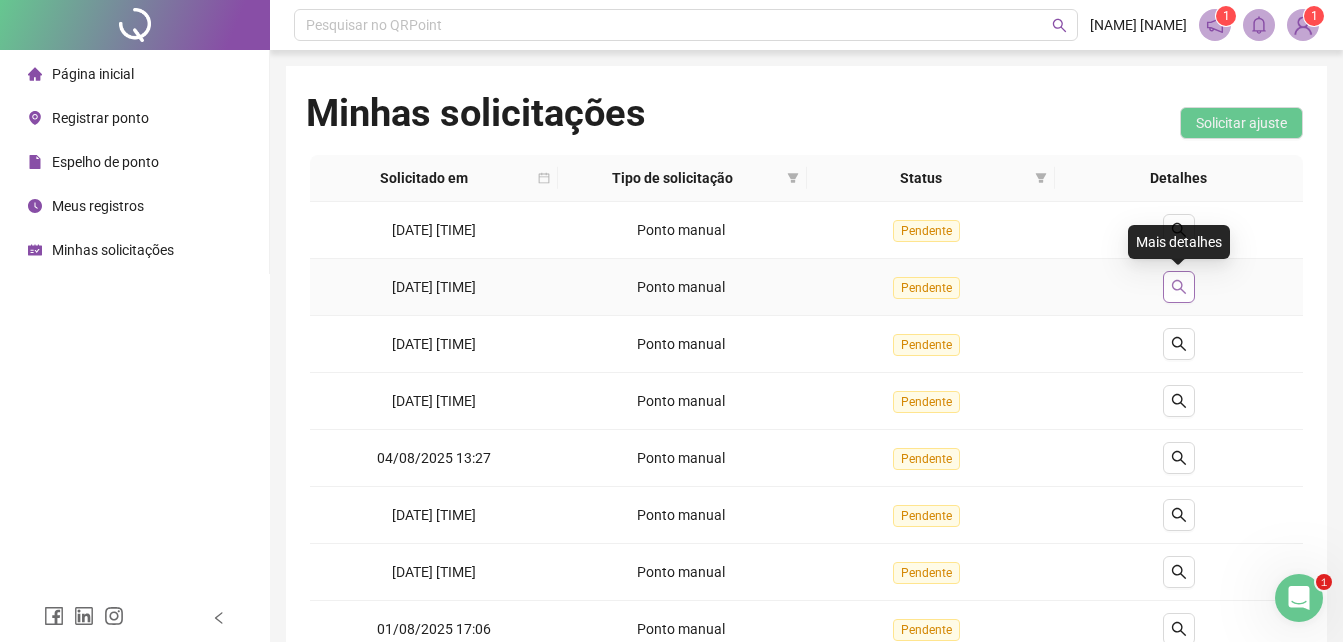 click 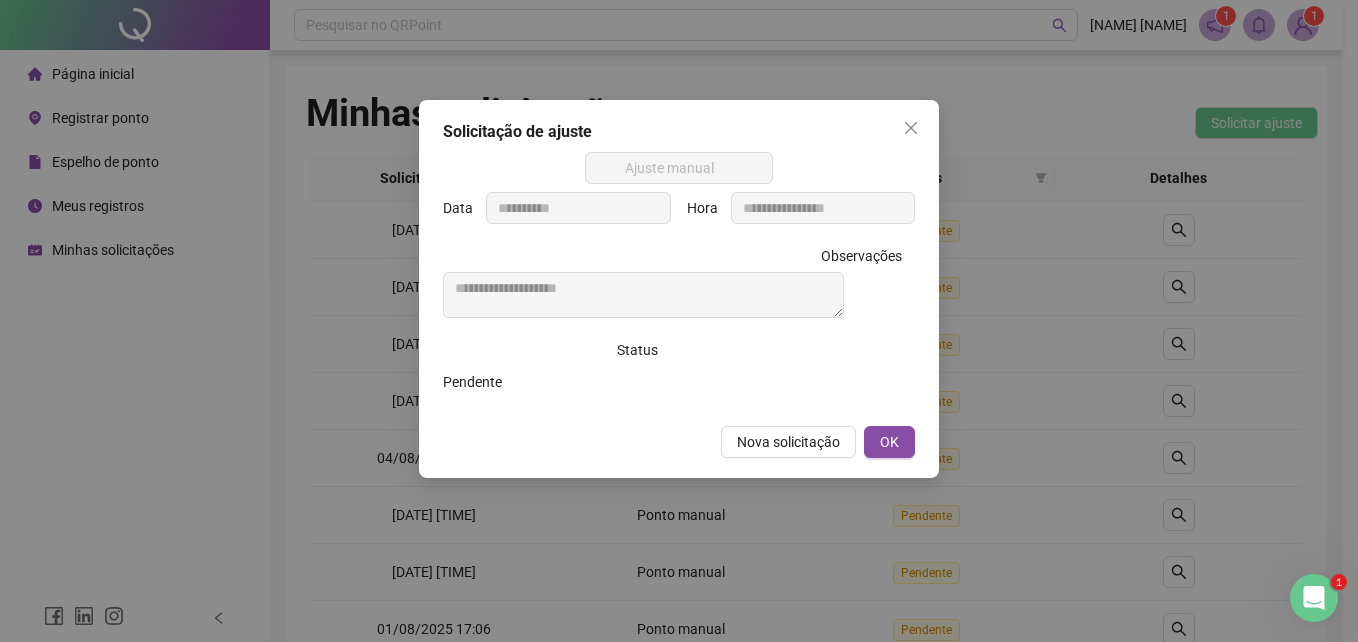 drag, startPoint x: 900, startPoint y: 449, endPoint x: 989, endPoint y: 398, distance: 102.5768 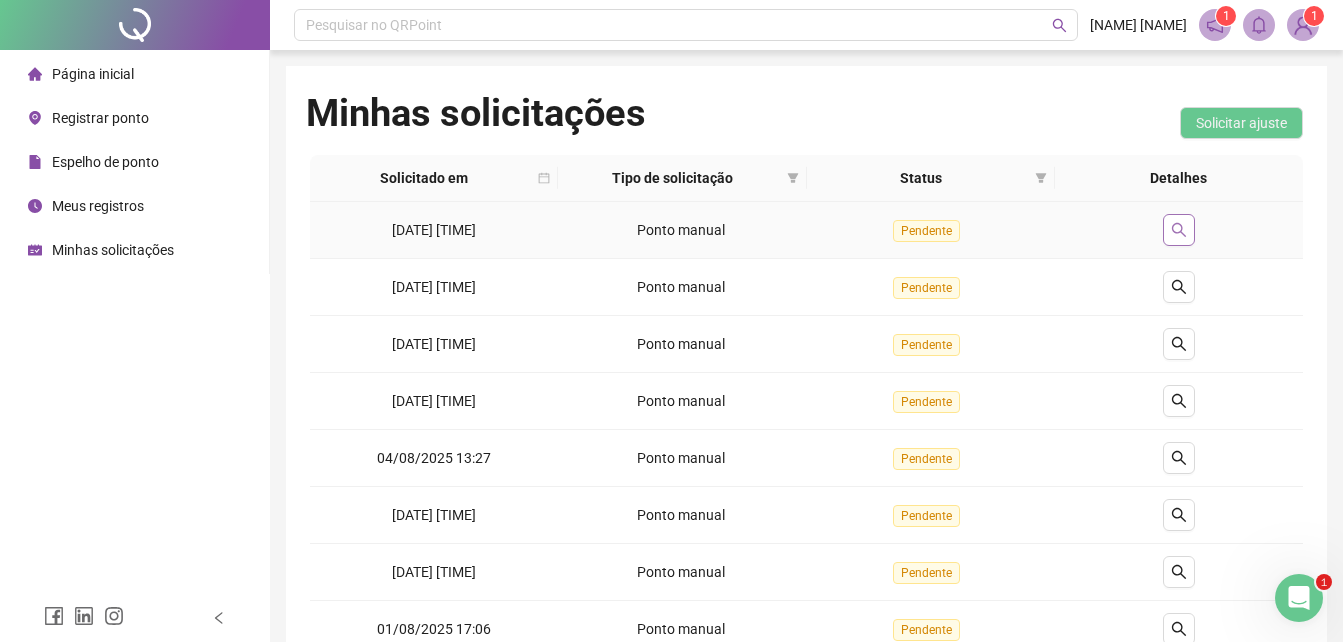 click 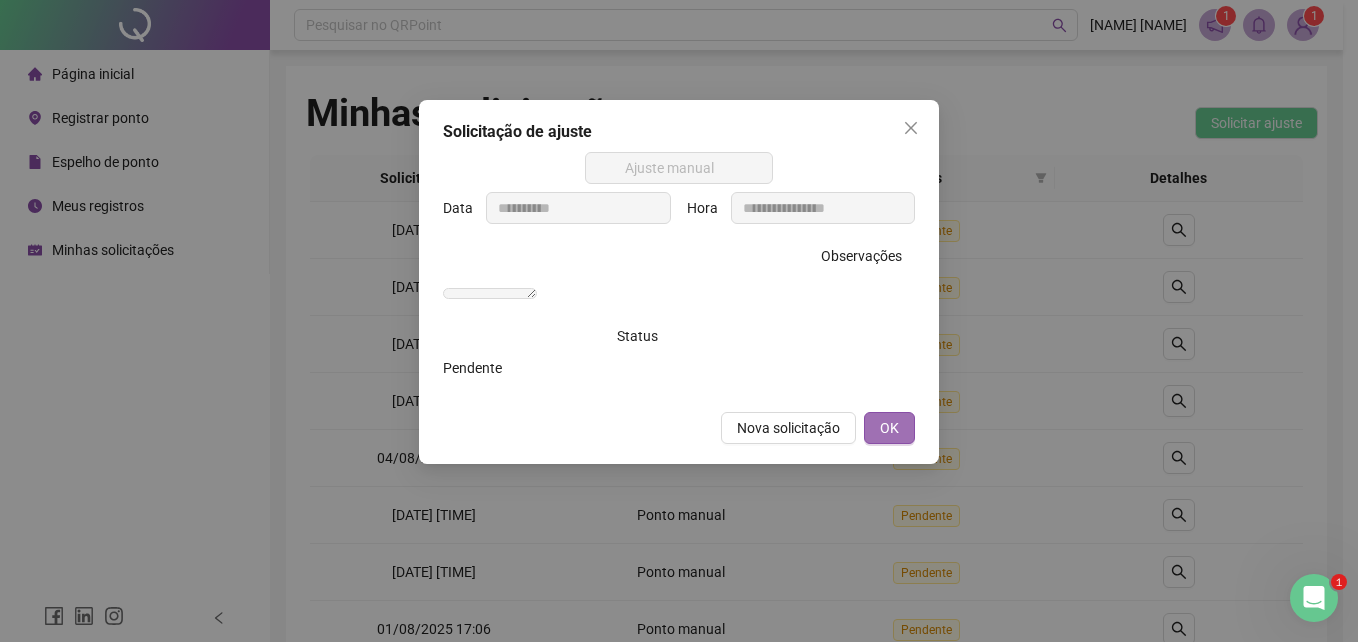 click on "OK" at bounding box center [889, 428] 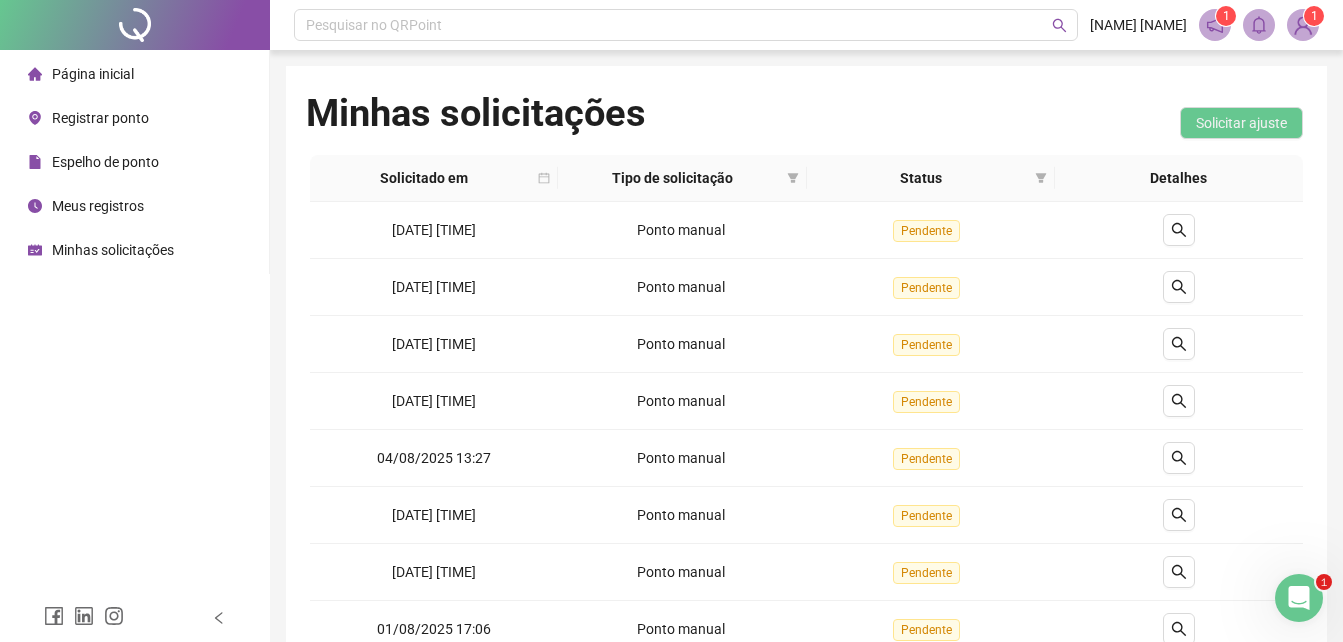 click at bounding box center [1303, 25] 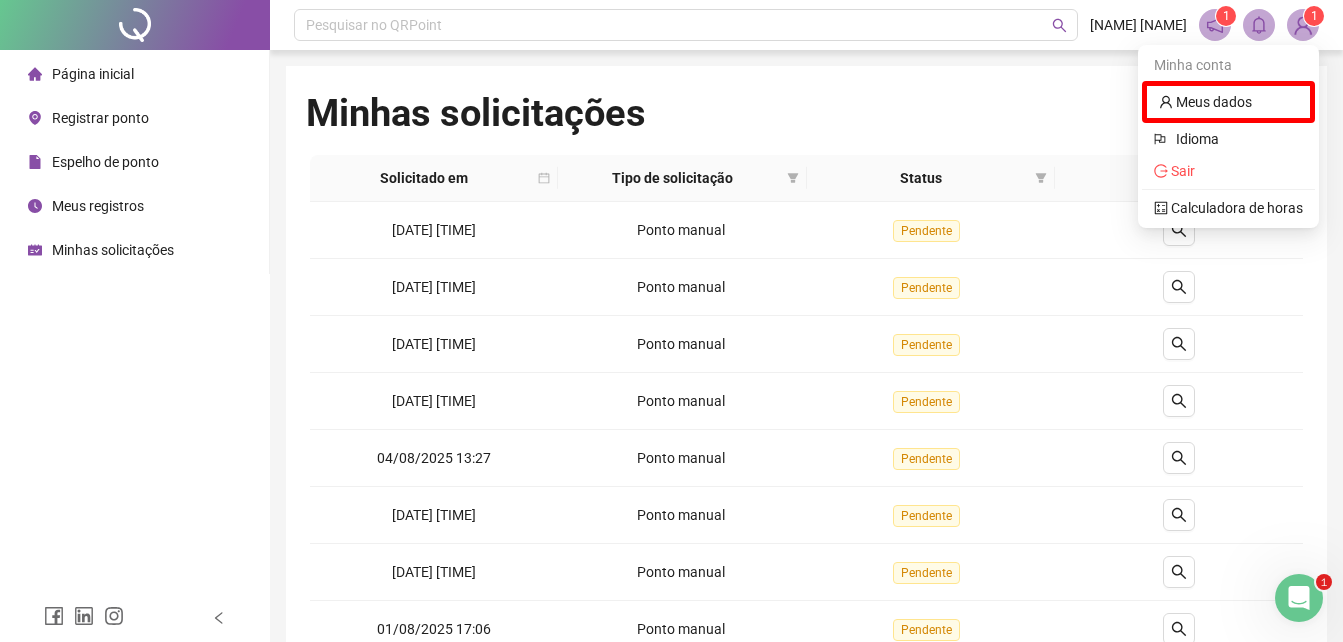 click 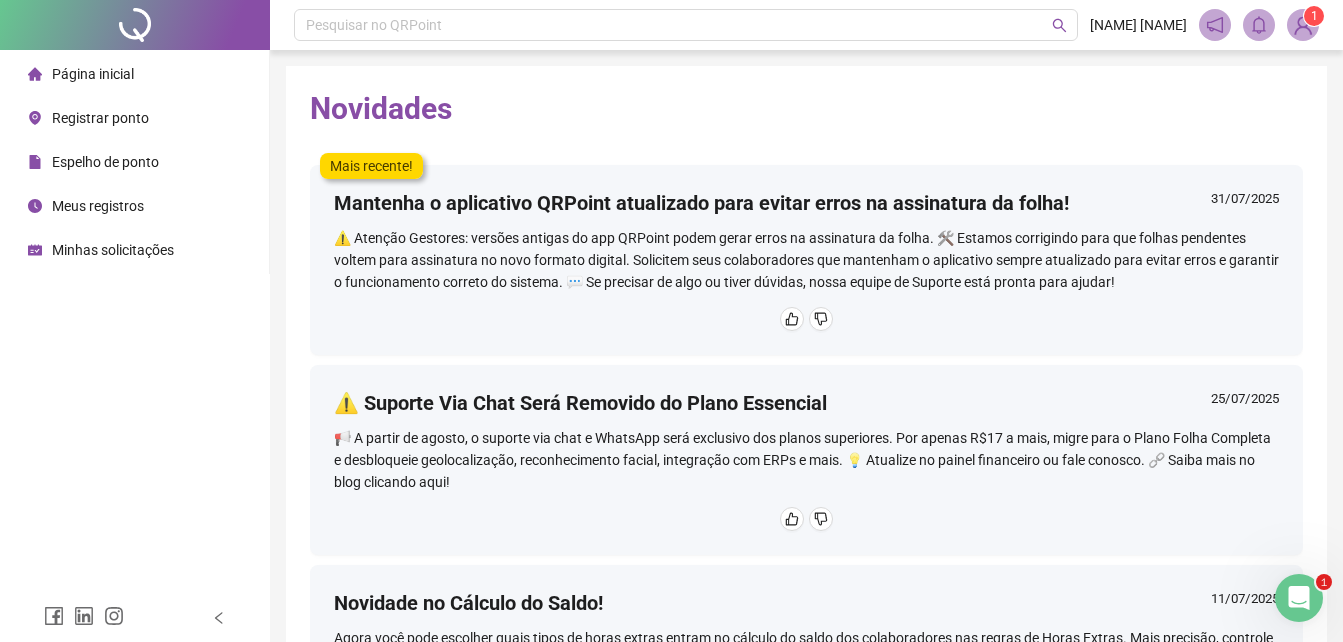 click on "Página inicial" at bounding box center [93, 74] 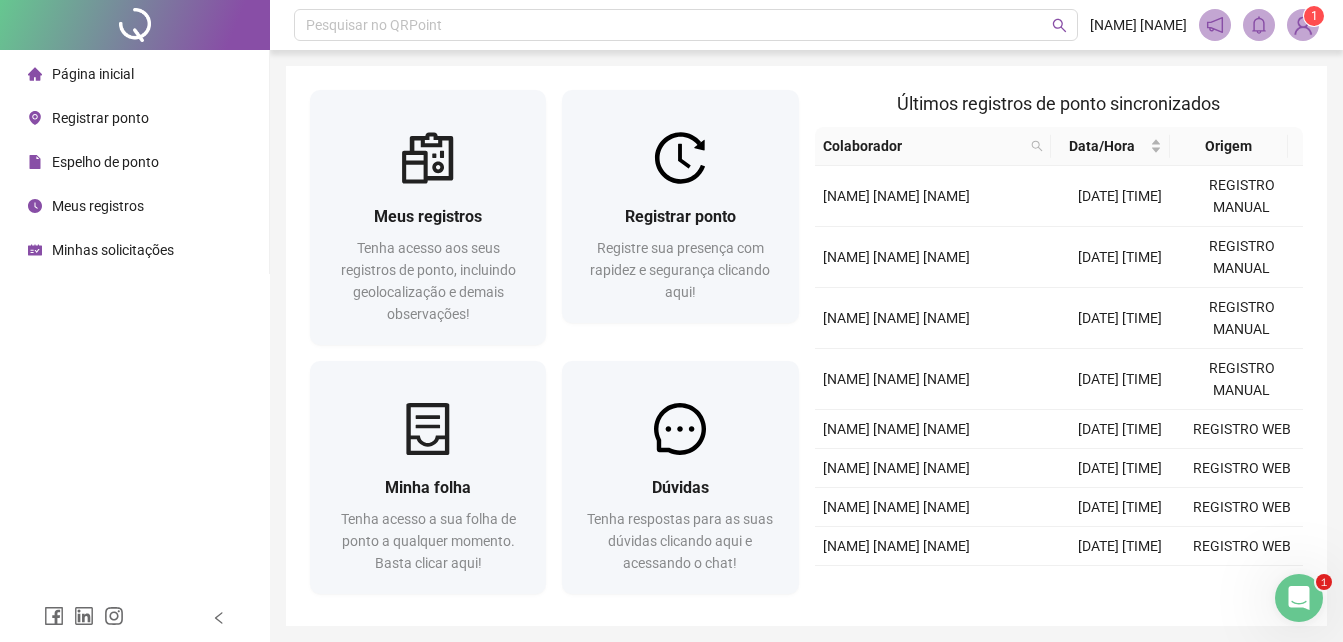 type 